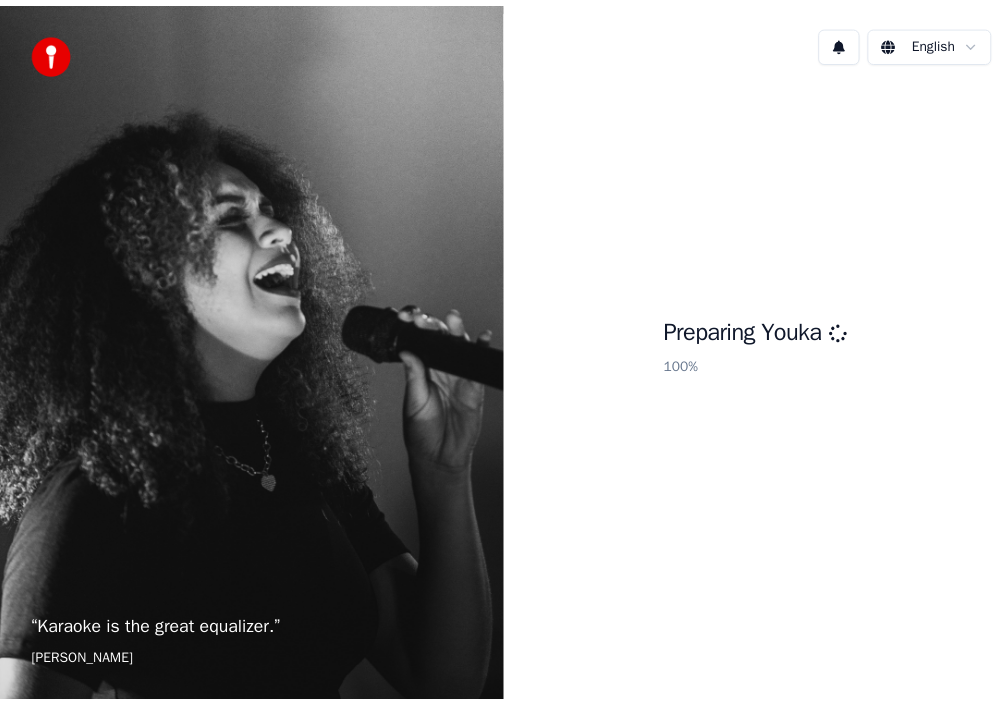 scroll, scrollTop: 0, scrollLeft: 0, axis: both 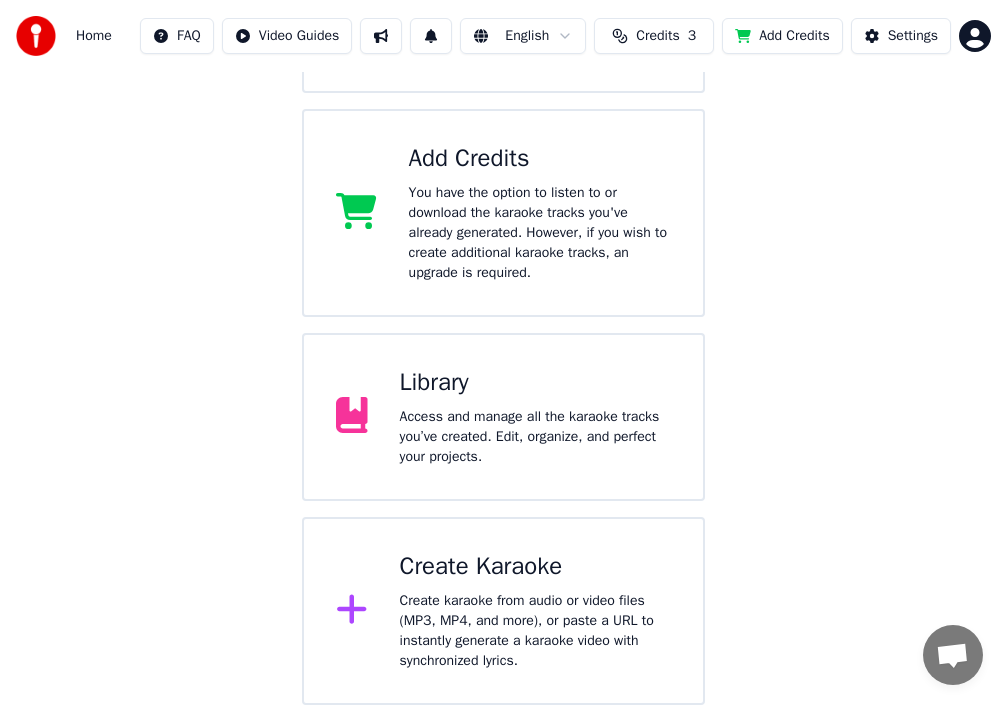 click 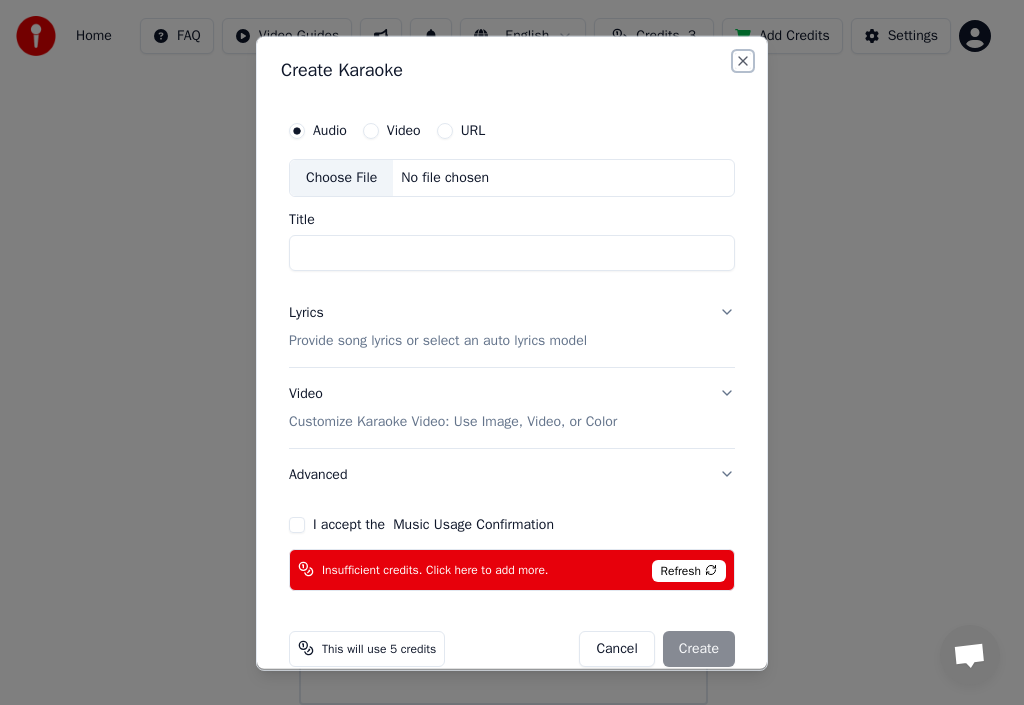 click on "Close" at bounding box center [743, 60] 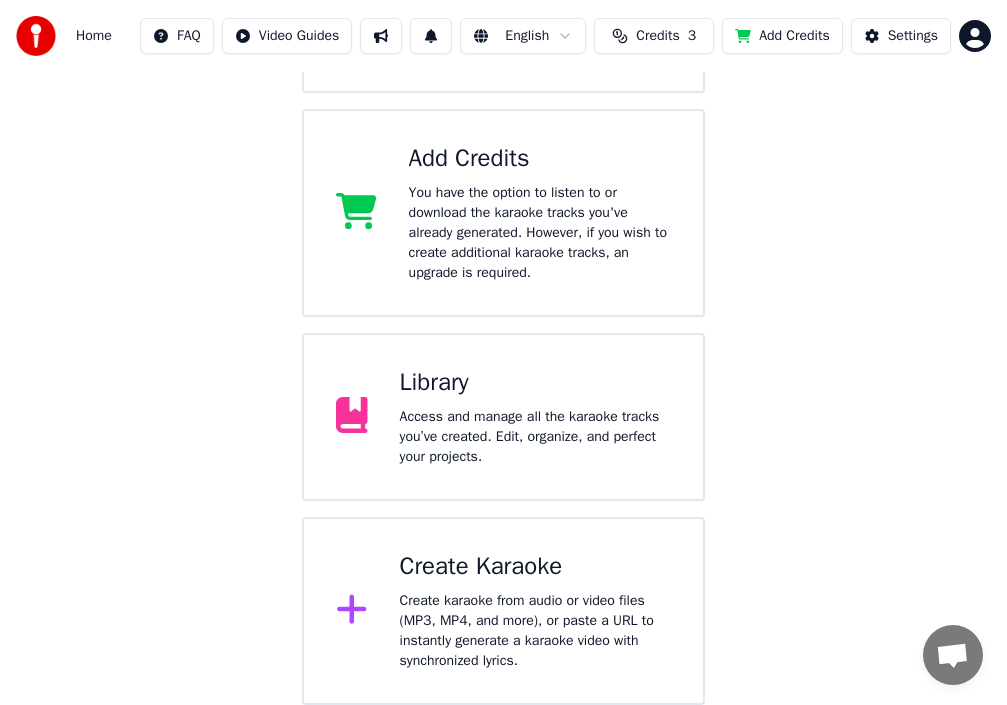 click on "Home FAQ Video Guides English Credits 3 Add Credits Settings Welcome to Youka Watch Quick Start Video Add Credits You have the option to listen to or download the karaoke tracks you've already generated. However, if you wish to create additional karaoke tracks, an upgrade is required. Library Access and manage all the karaoke tracks you’ve created. Edit, organize, and perfect your projects. Create Karaoke Create karaoke from audio or video files (MP3, MP4, and more), or paste a URL to instantly generate a karaoke video with synchronized lyrics." at bounding box center [503, 191] 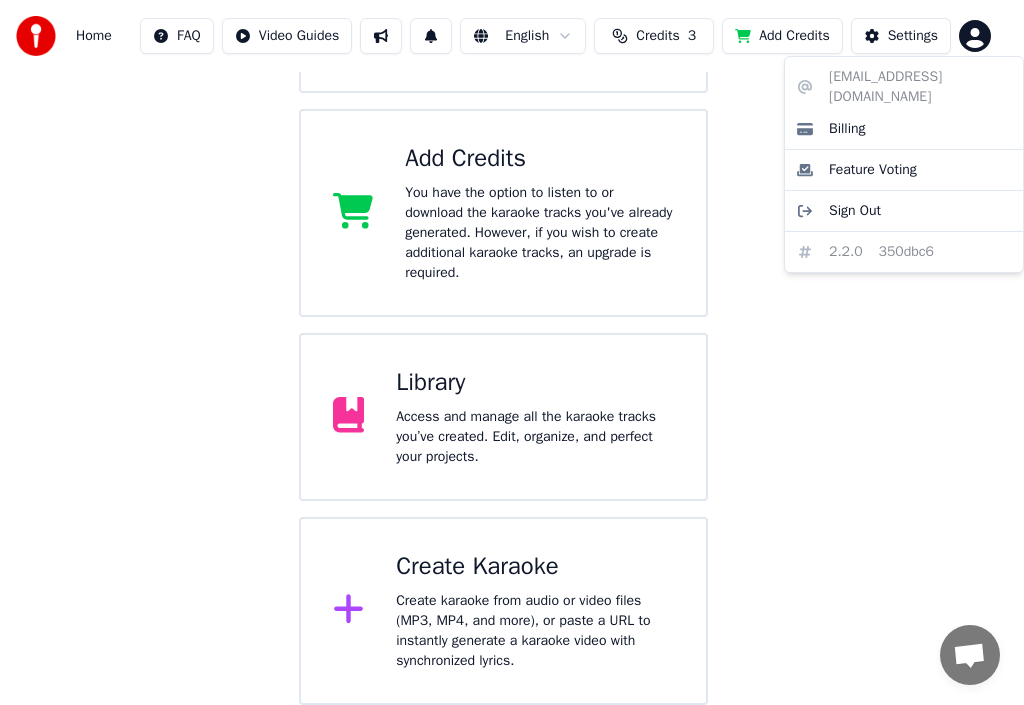 click on "Home FAQ Video Guides English Credits 3 Add Credits Settings Welcome to Youka Watch Quick Start Video Add Credits You have the option to listen to or download the karaoke tracks you've already generated. However, if you wish to create additional karaoke tracks, an upgrade is required. Library Access and manage all the karaoke tracks you’ve created. Edit, organize, and perfect your projects. Create Karaoke Create karaoke from audio or video files (MP3, MP4, and more), or paste a URL to instantly generate a karaoke video with synchronized lyrics. [EMAIL_ADDRESS][DOMAIN_NAME] Billing Feature Voting Sign Out 2.2.0 350dbc6" at bounding box center (512, 191) 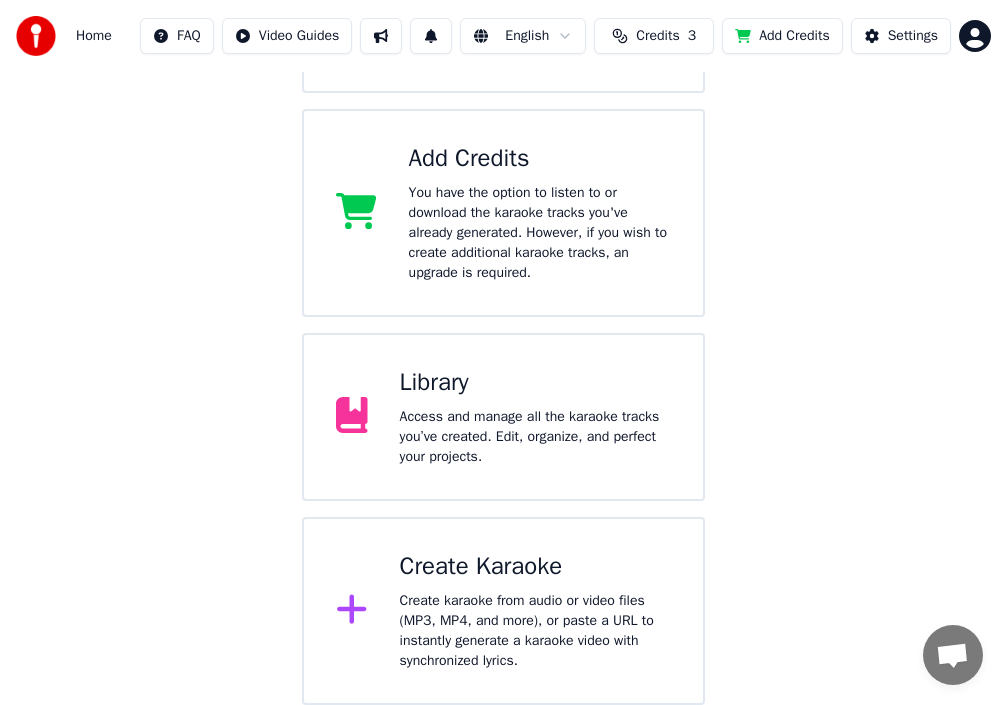 click on "Add Credits" at bounding box center (782, 36) 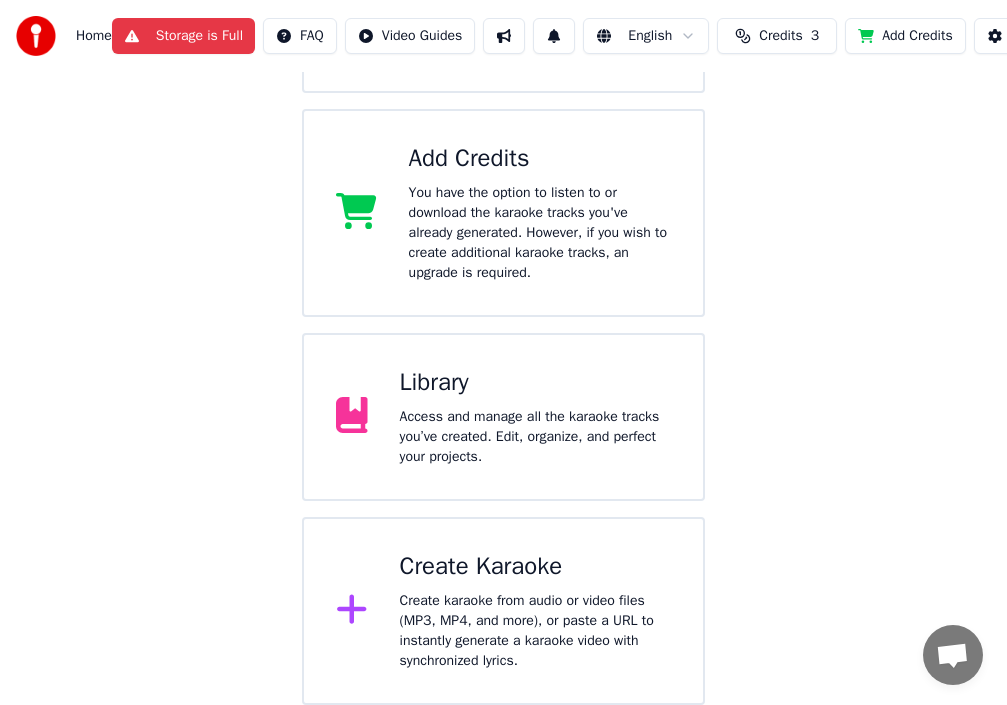 click on "Credits" at bounding box center (780, 36) 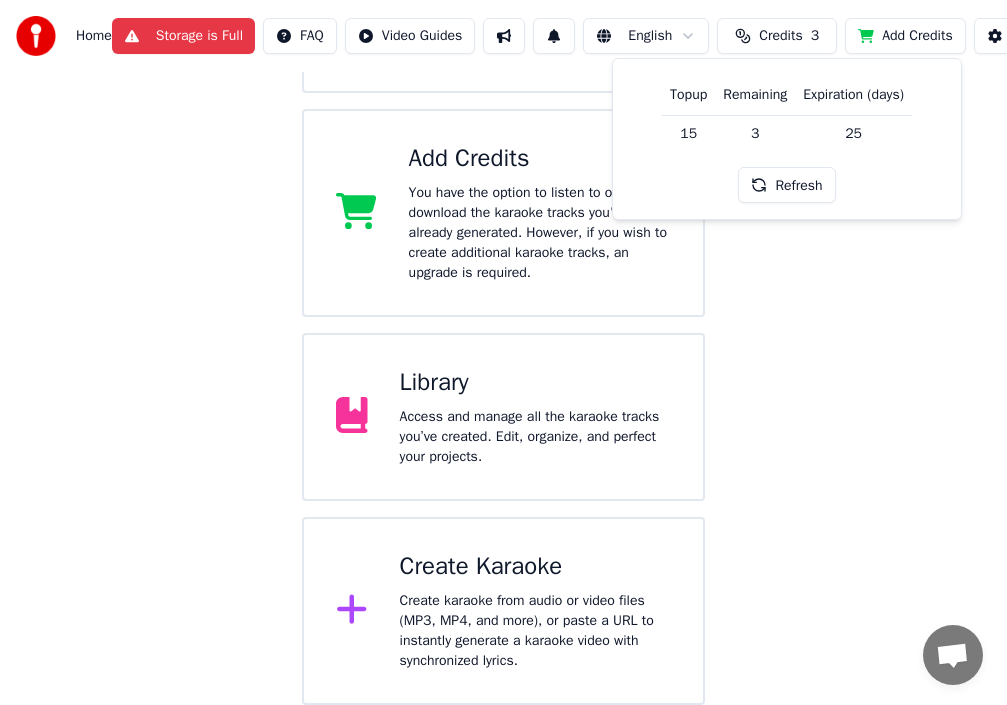 click on "Credits" at bounding box center [780, 36] 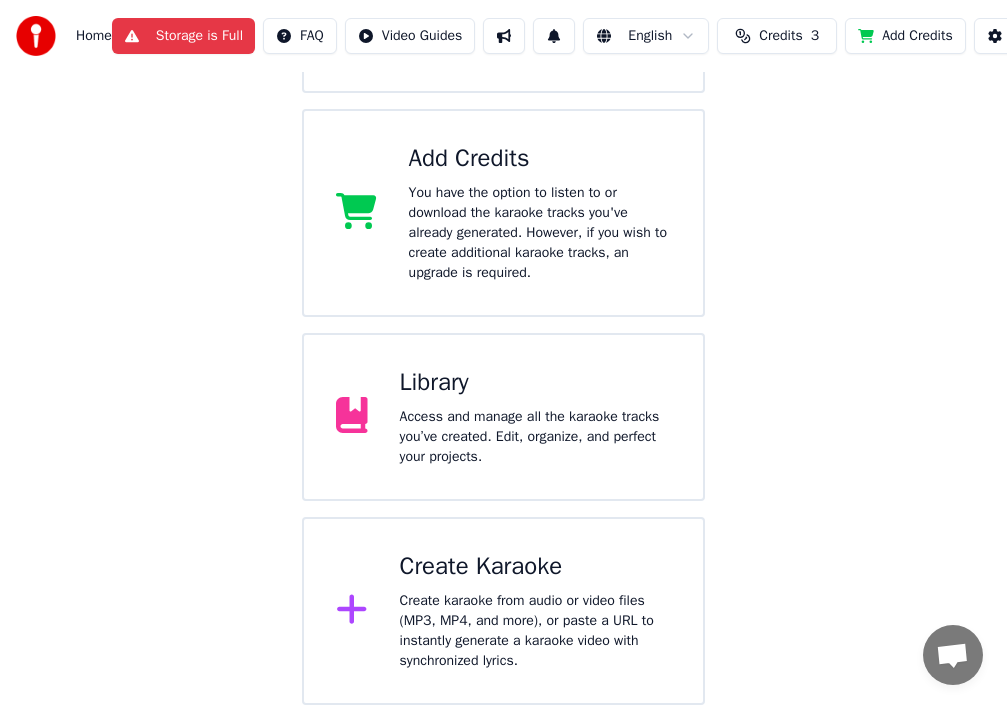 click on "Credits" at bounding box center [780, 36] 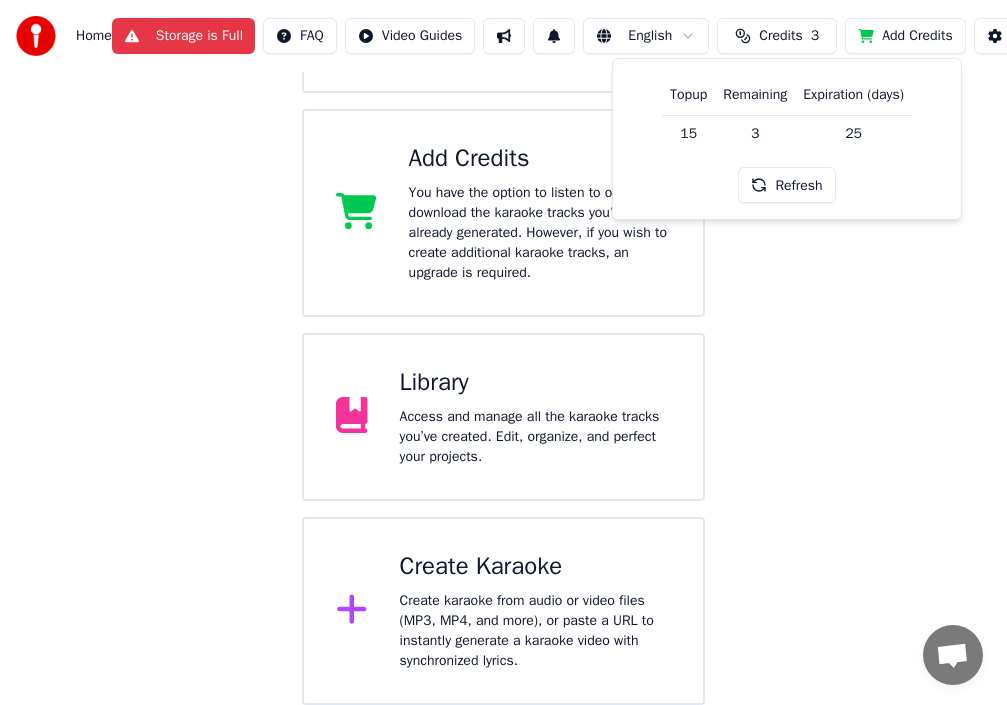 click on "15" at bounding box center (688, 133) 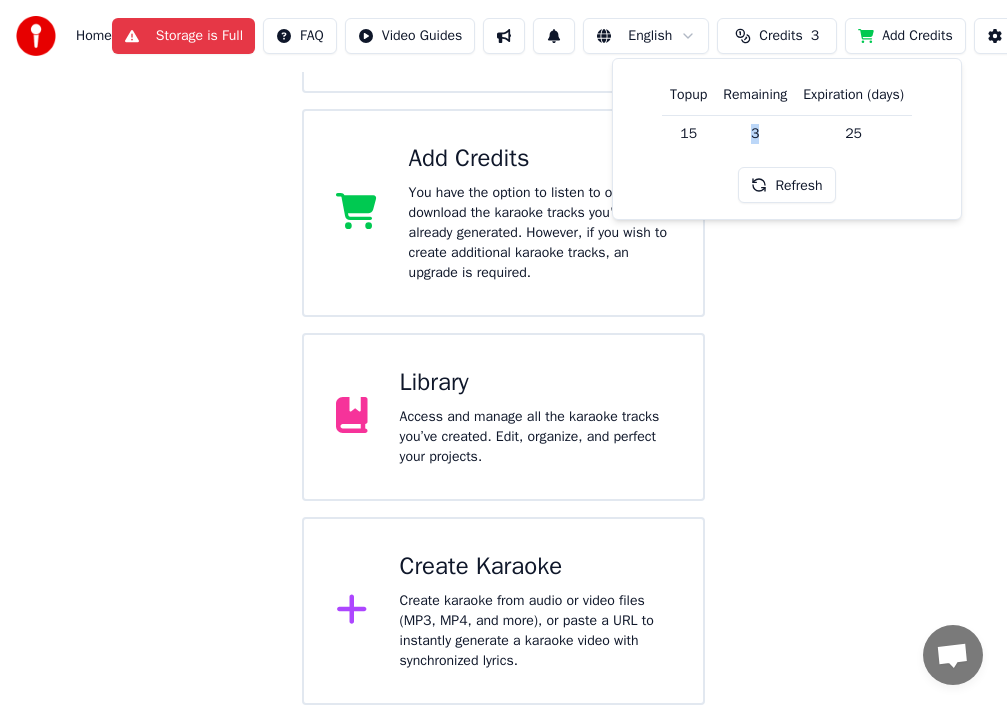 click on "3" at bounding box center (755, 133) 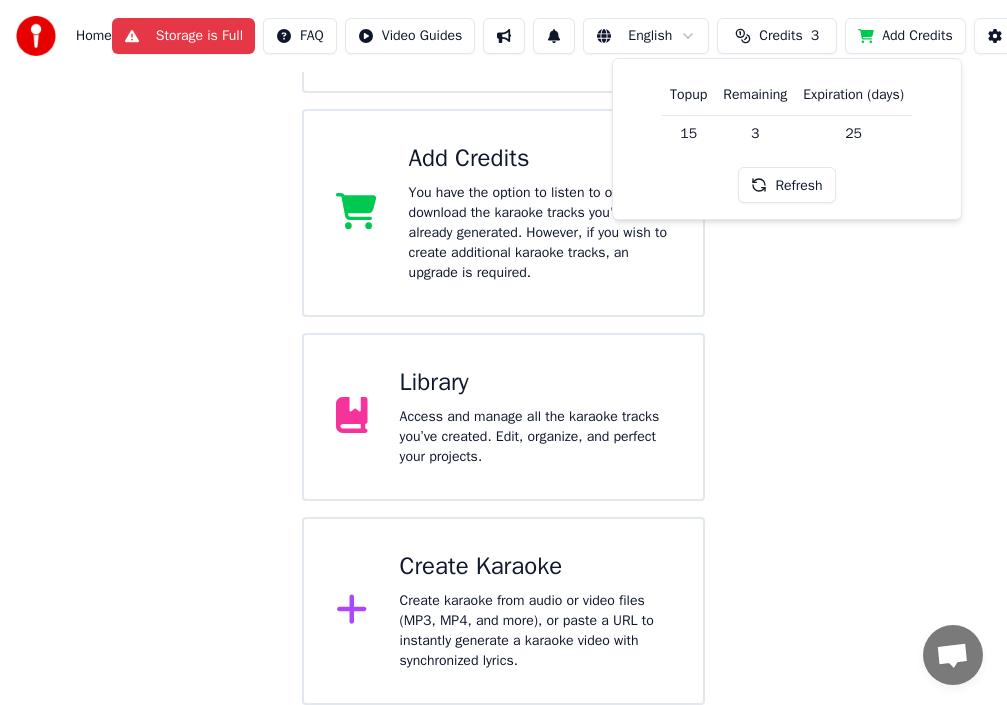 click on "25" at bounding box center (853, 133) 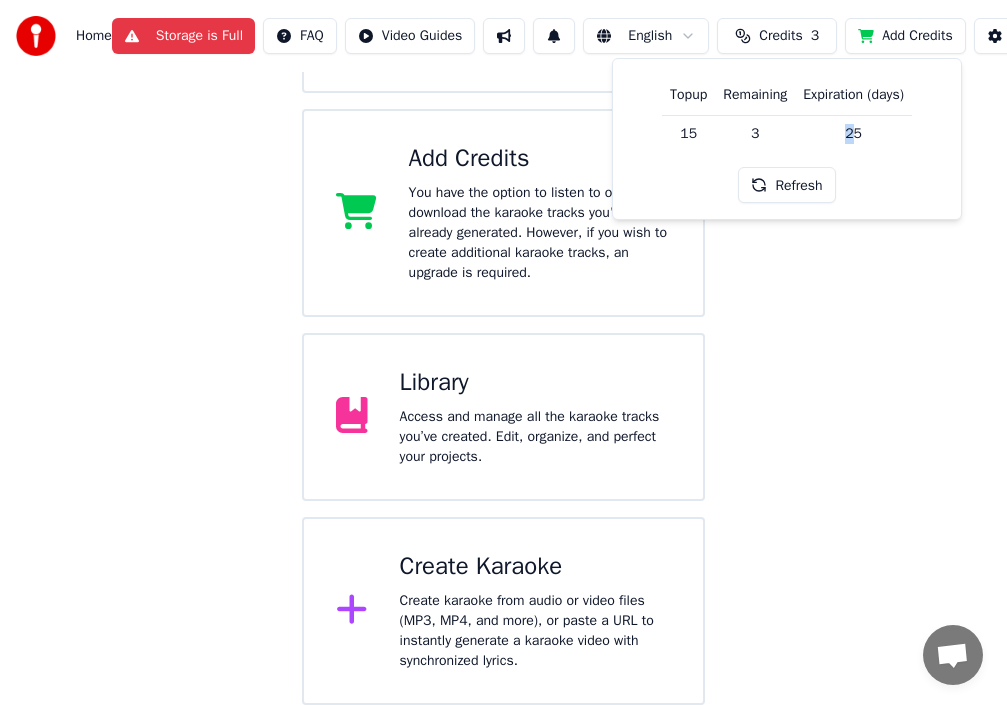 click on "25" at bounding box center [853, 133] 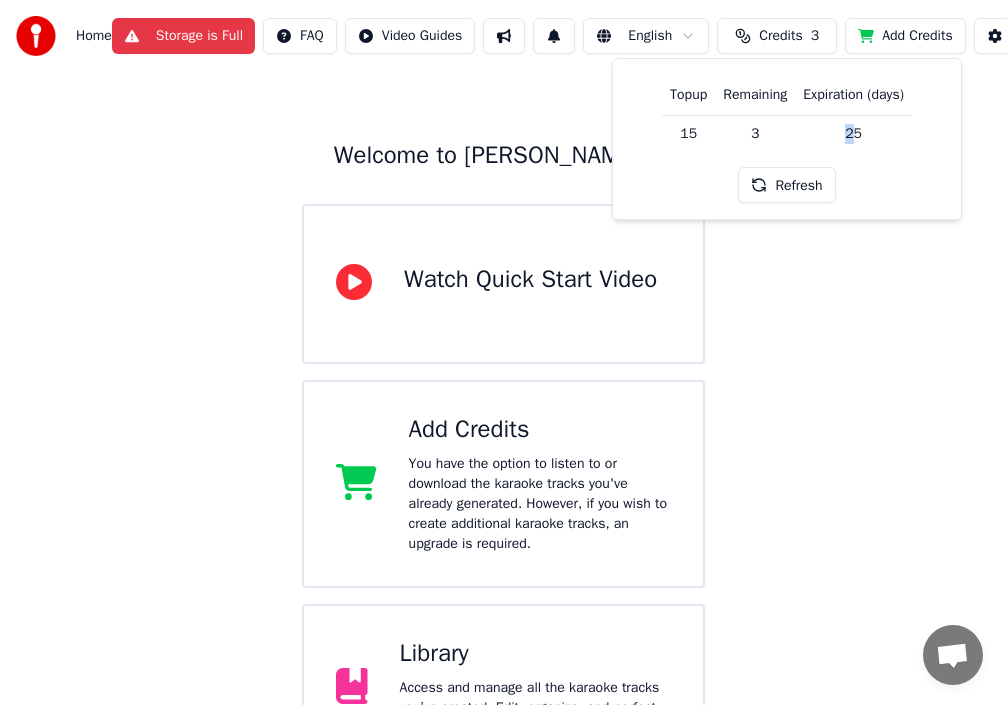 scroll, scrollTop: 0, scrollLeft: 0, axis: both 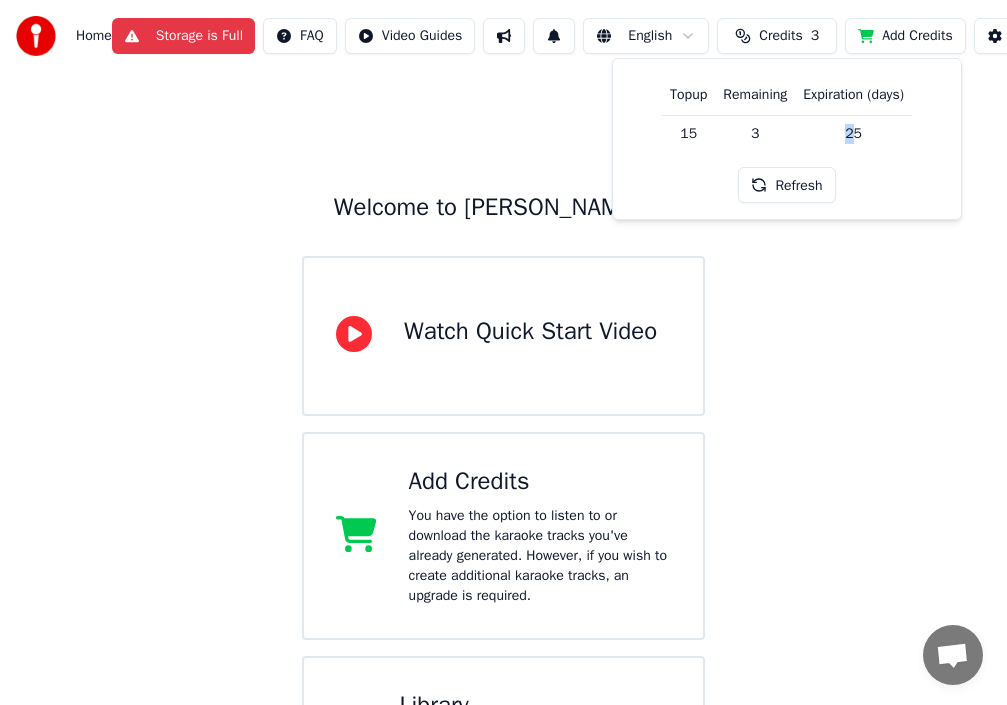 click at bounding box center [36, 36] 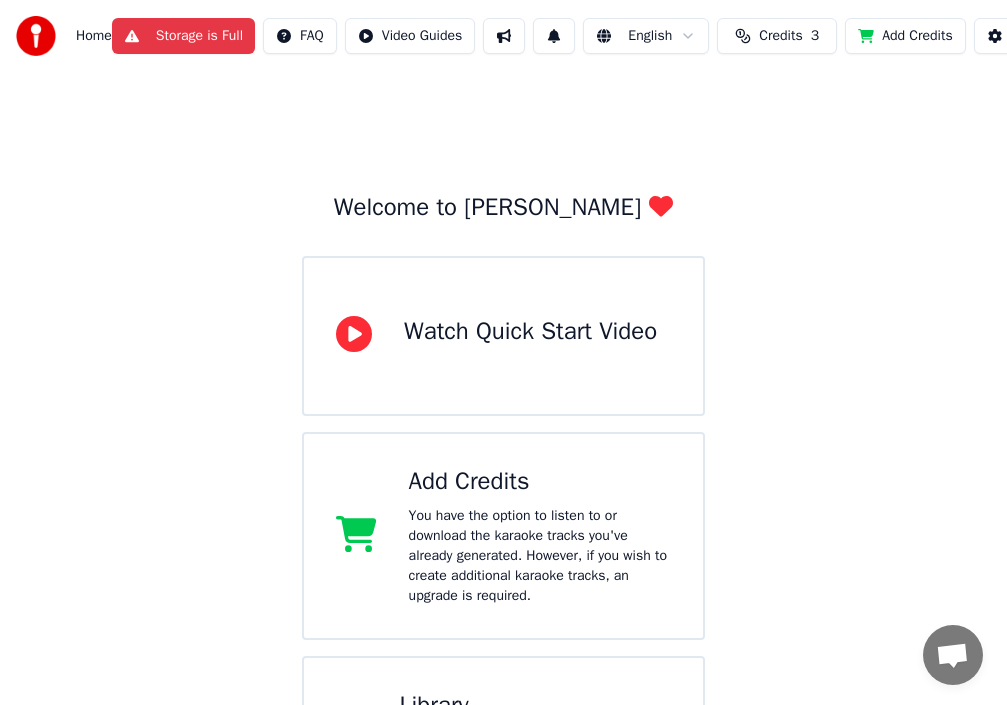 click at bounding box center (36, 36) 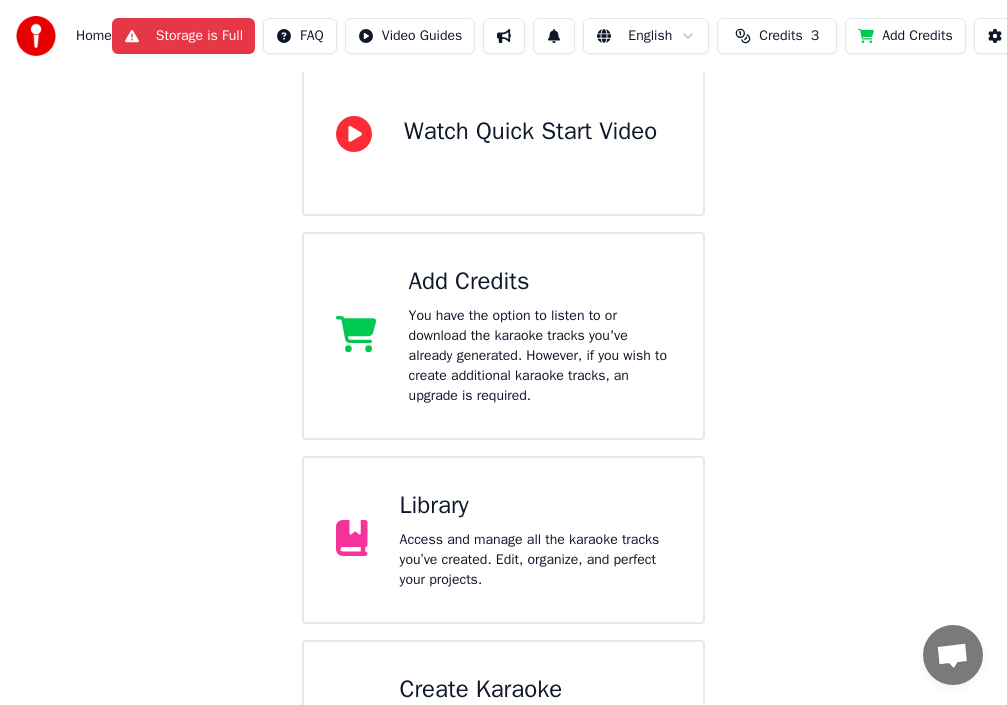 scroll, scrollTop: 323, scrollLeft: 0, axis: vertical 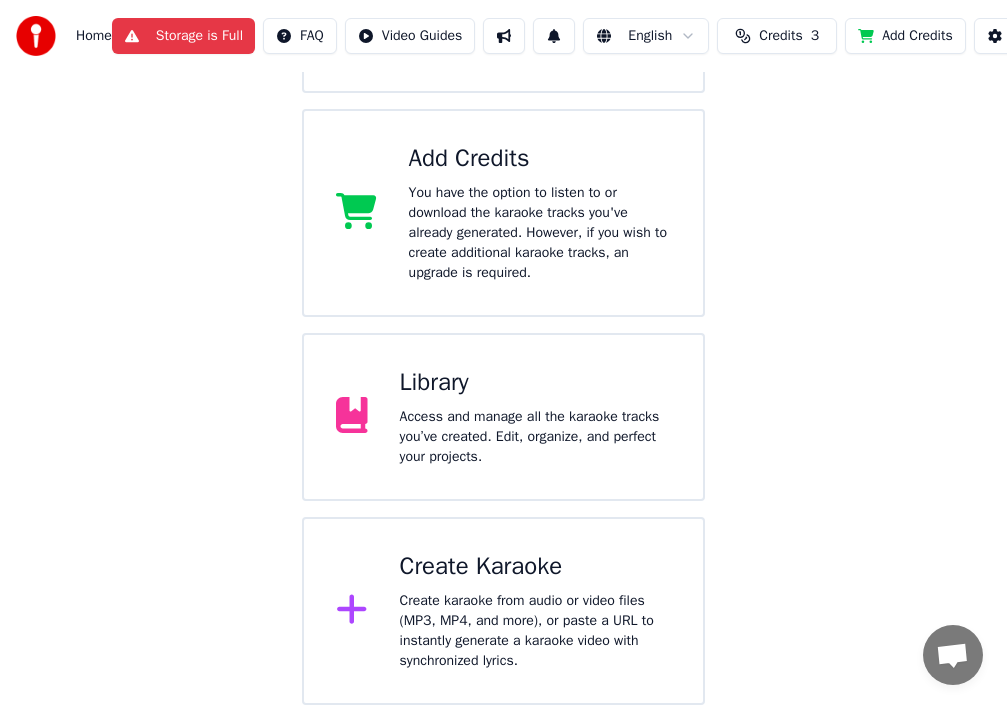 click on "Library" at bounding box center [535, 383] 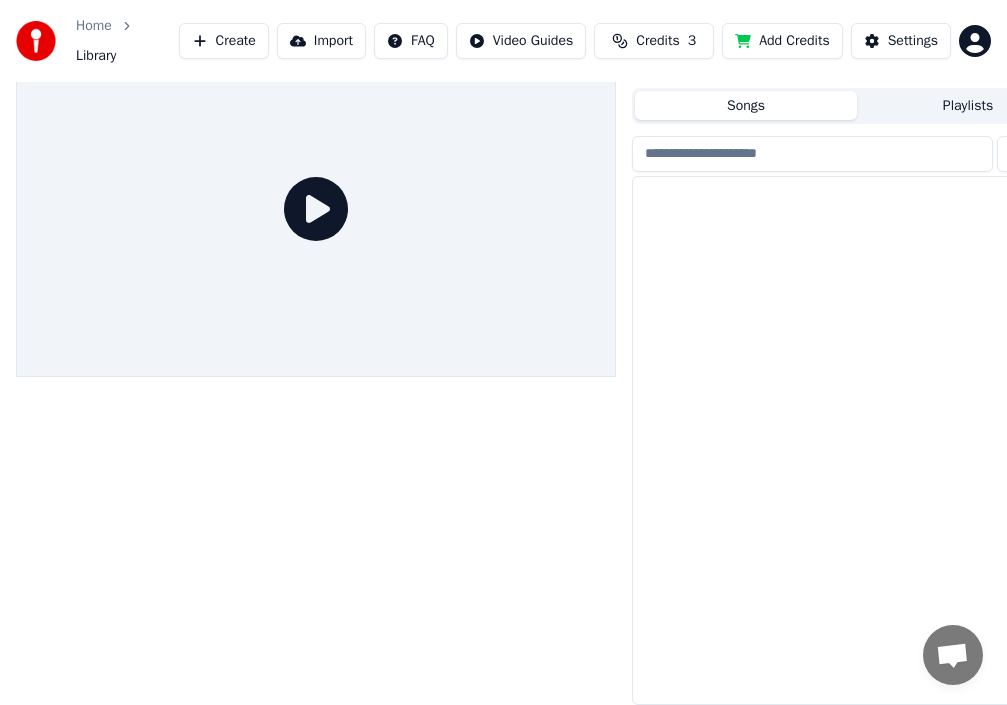 click at bounding box center (316, 372) 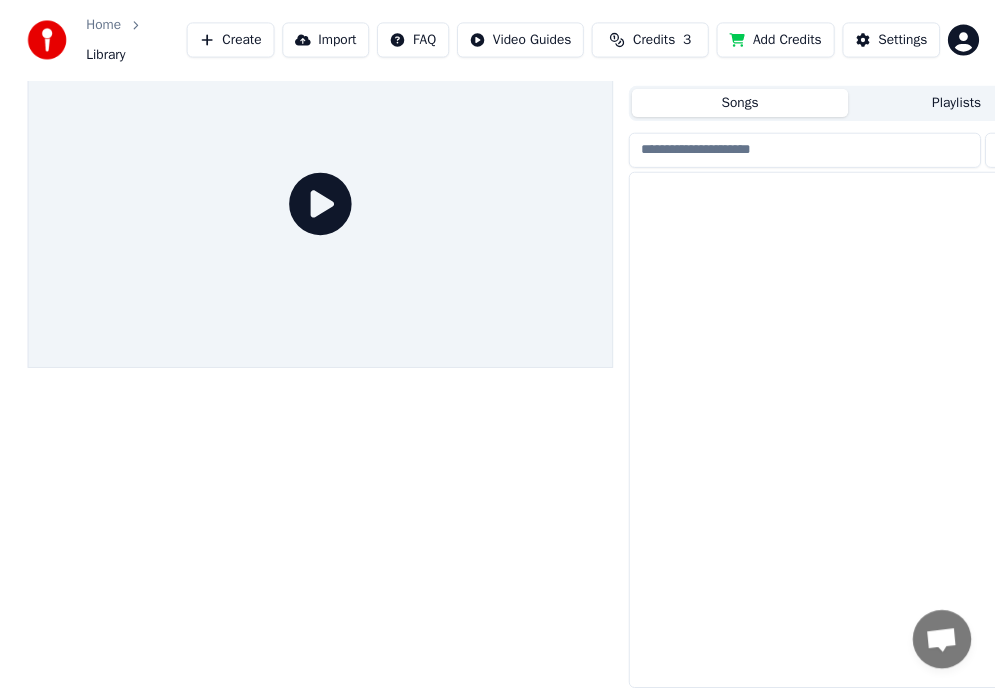 scroll, scrollTop: 59, scrollLeft: 0, axis: vertical 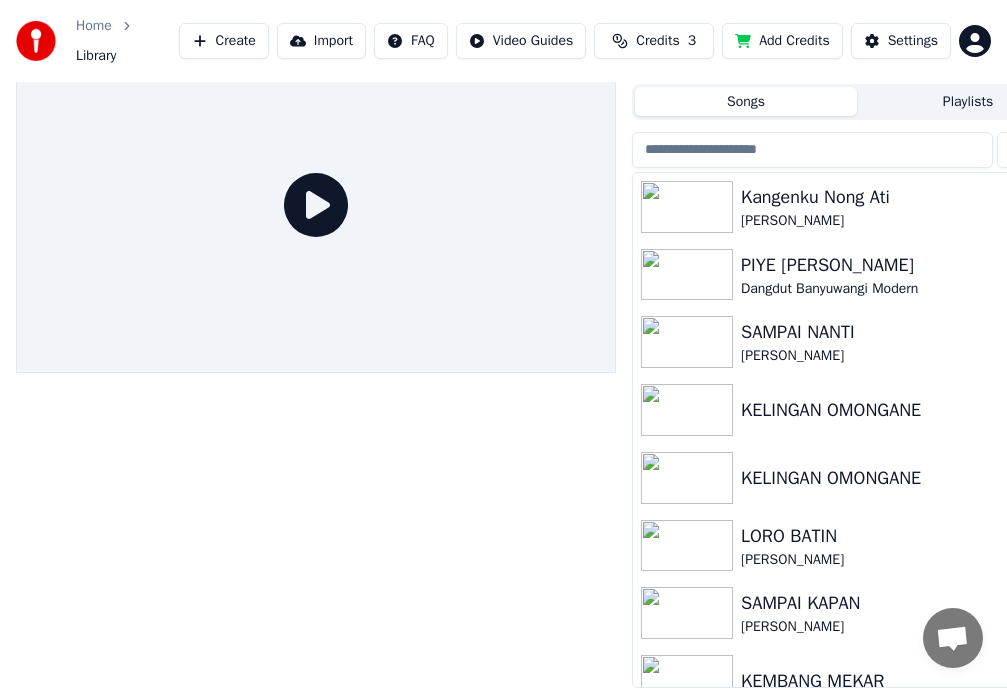 click at bounding box center [687, 207] 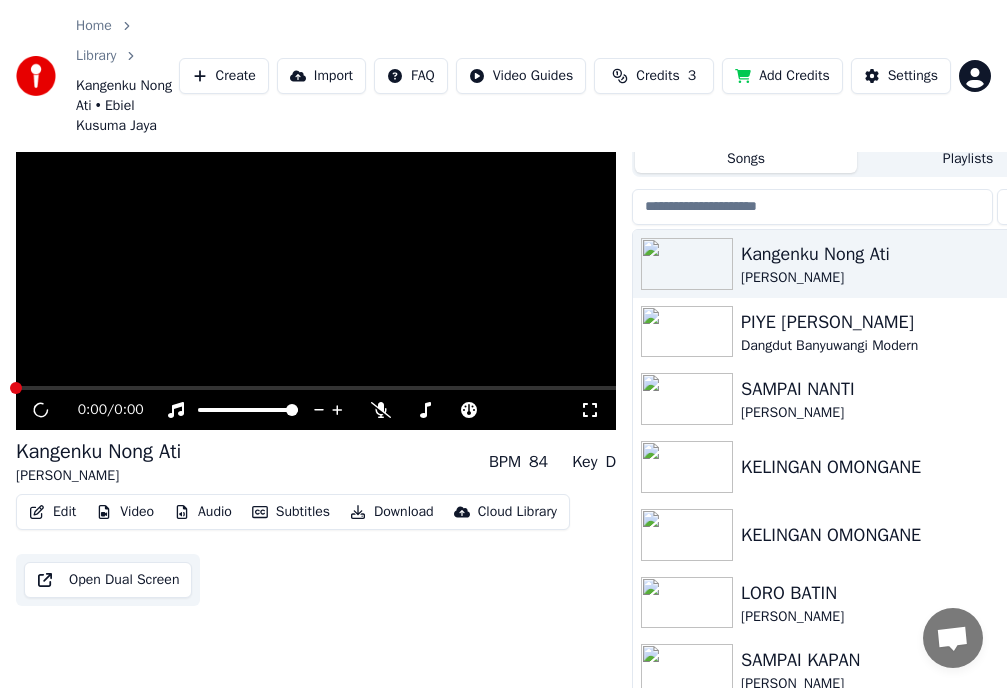 scroll, scrollTop: 149, scrollLeft: 0, axis: vertical 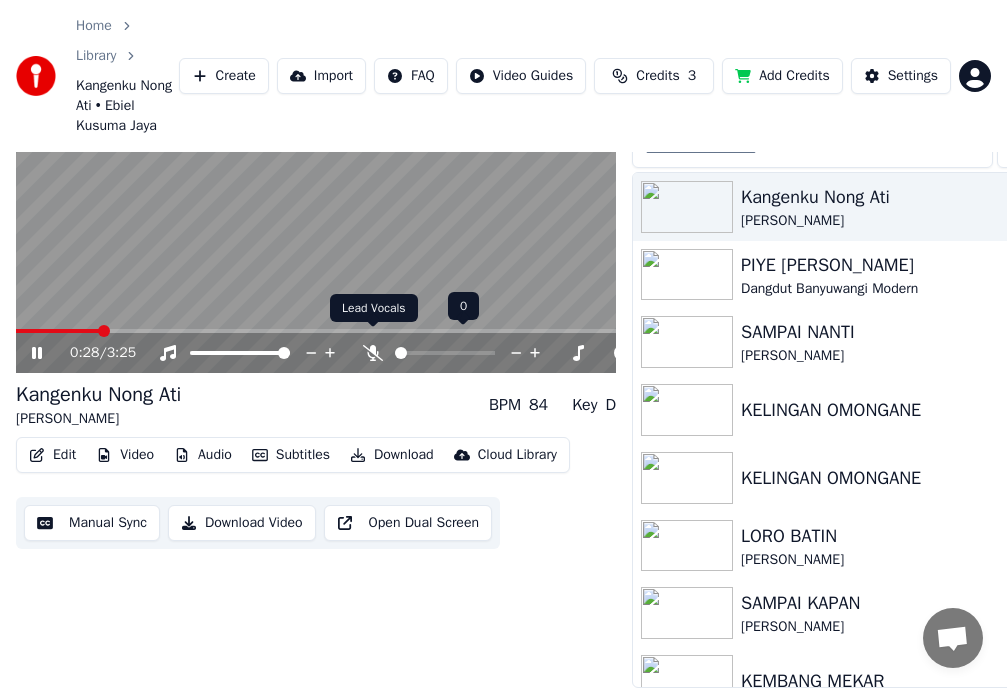 click 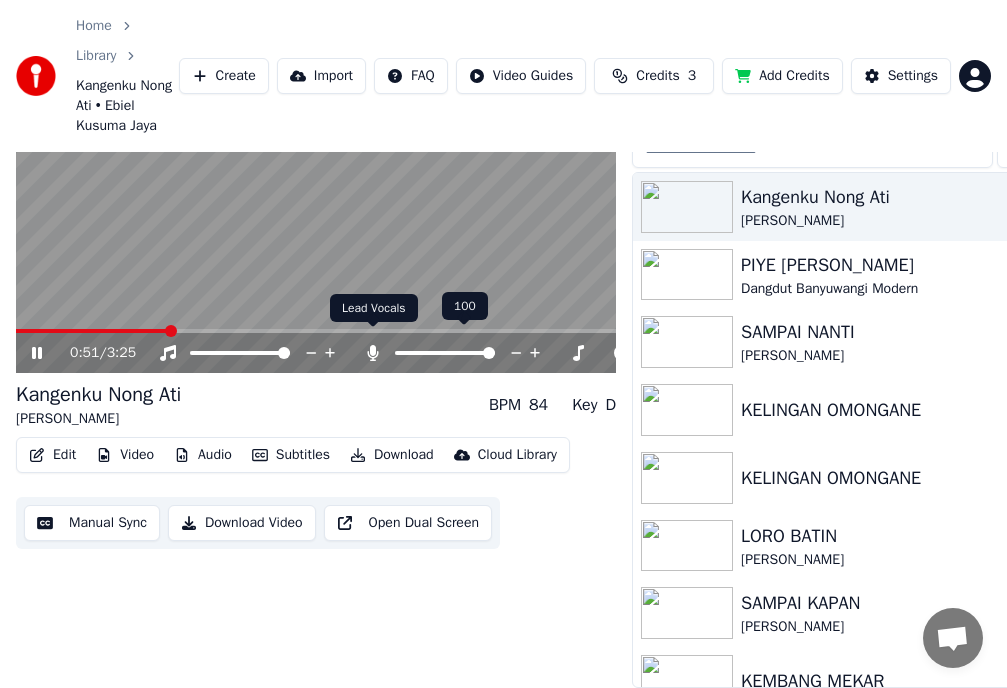 click 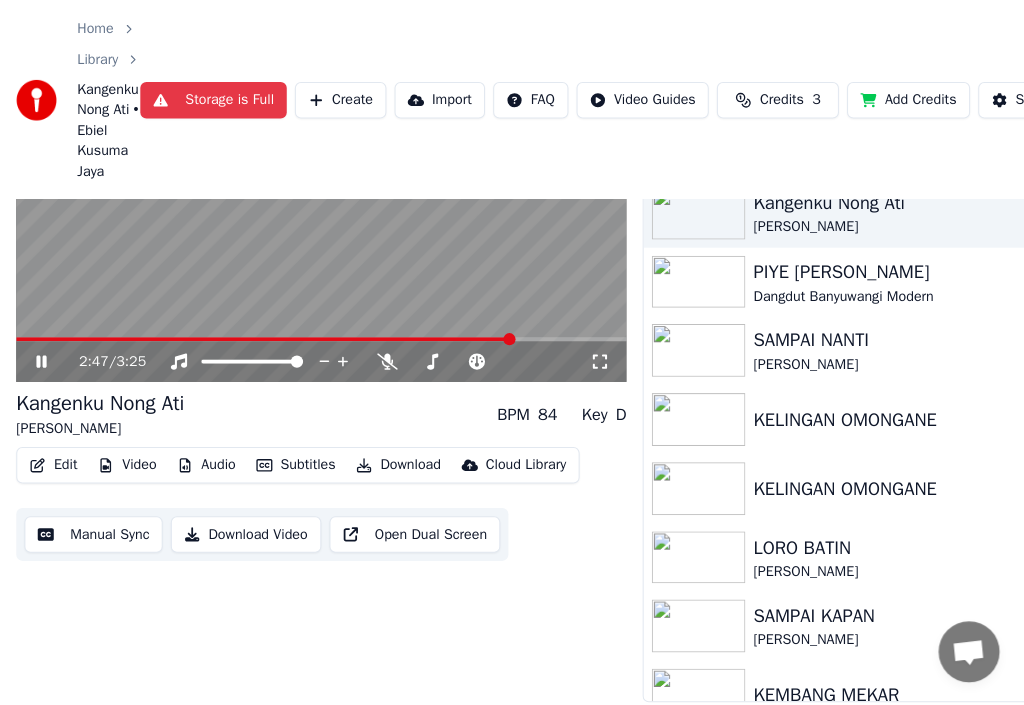 scroll, scrollTop: 0, scrollLeft: 0, axis: both 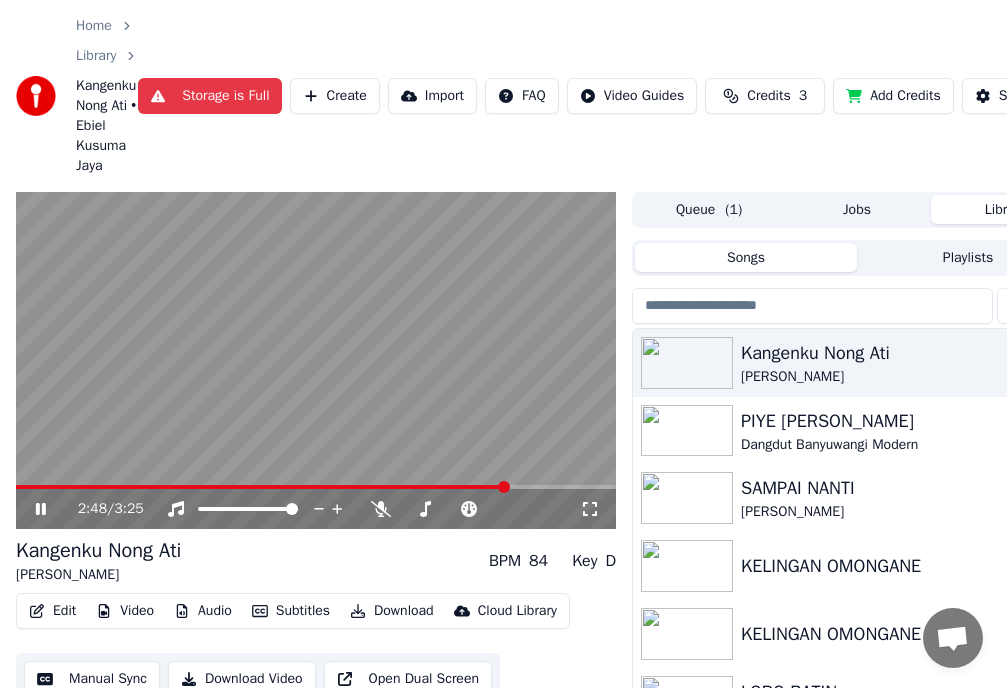 click on "Create" at bounding box center (335, 96) 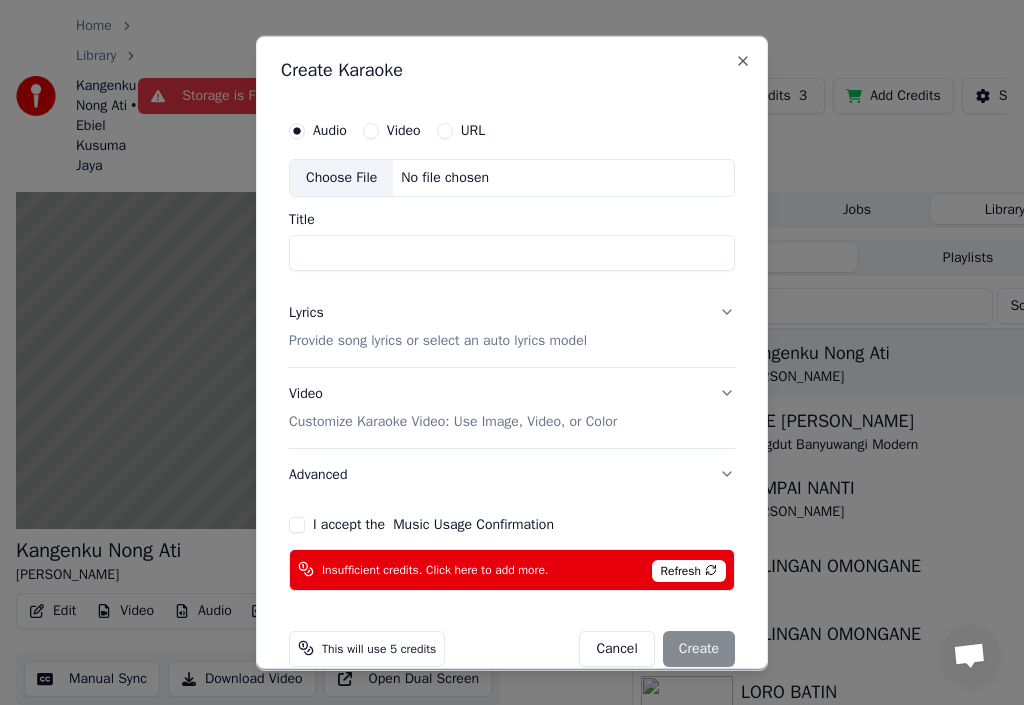 scroll, scrollTop: 29, scrollLeft: 0, axis: vertical 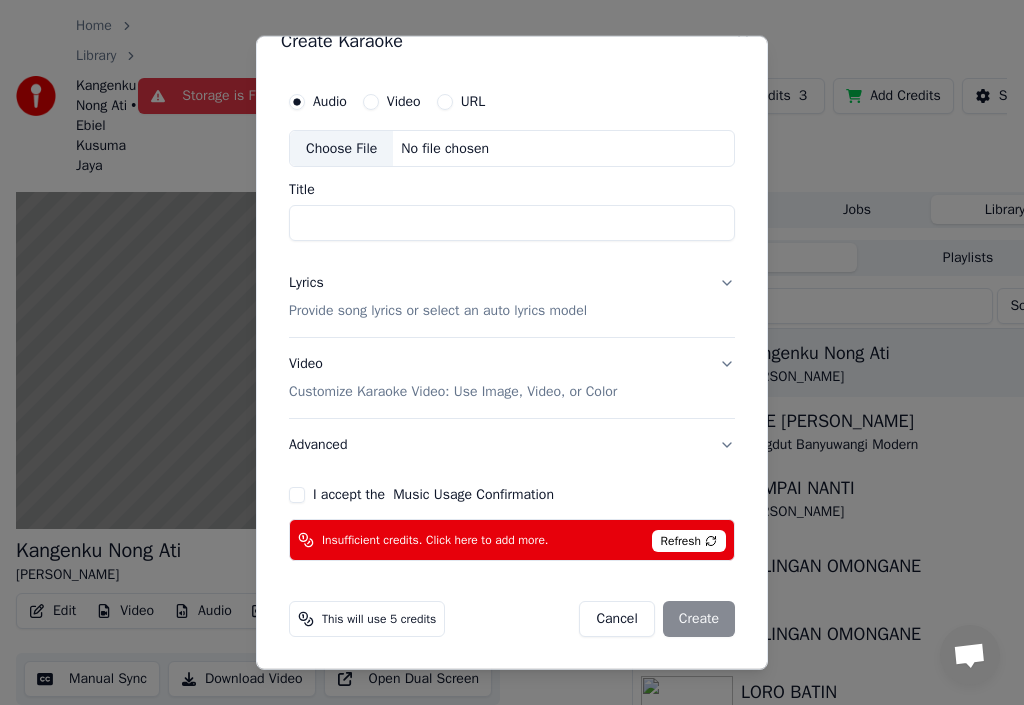 click on "This will use 5 credits" at bounding box center (379, 619) 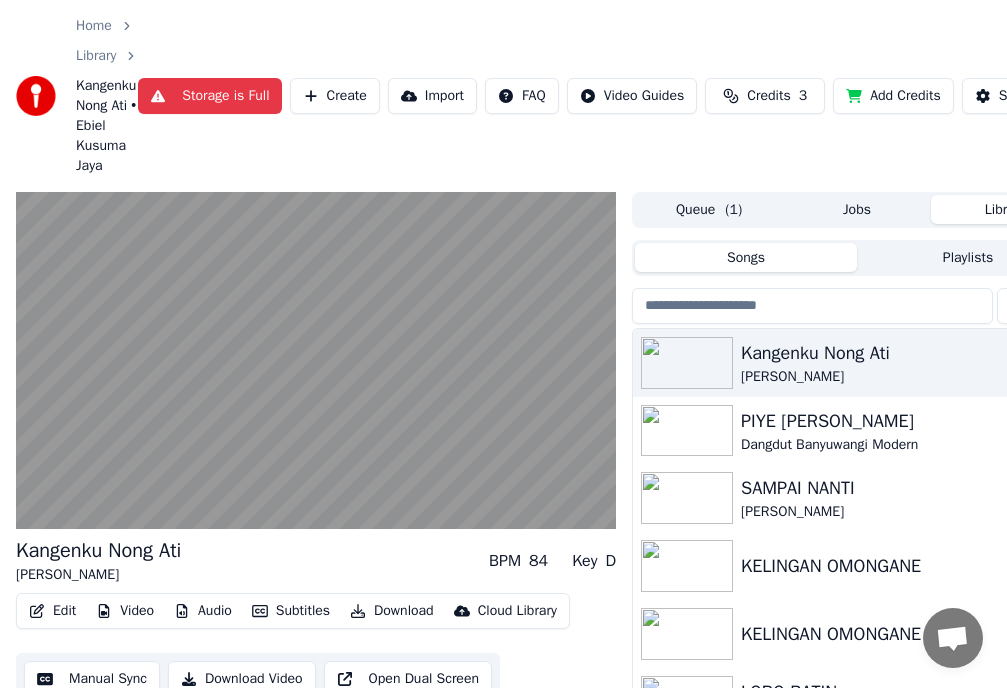 click on "Home" at bounding box center (94, 26) 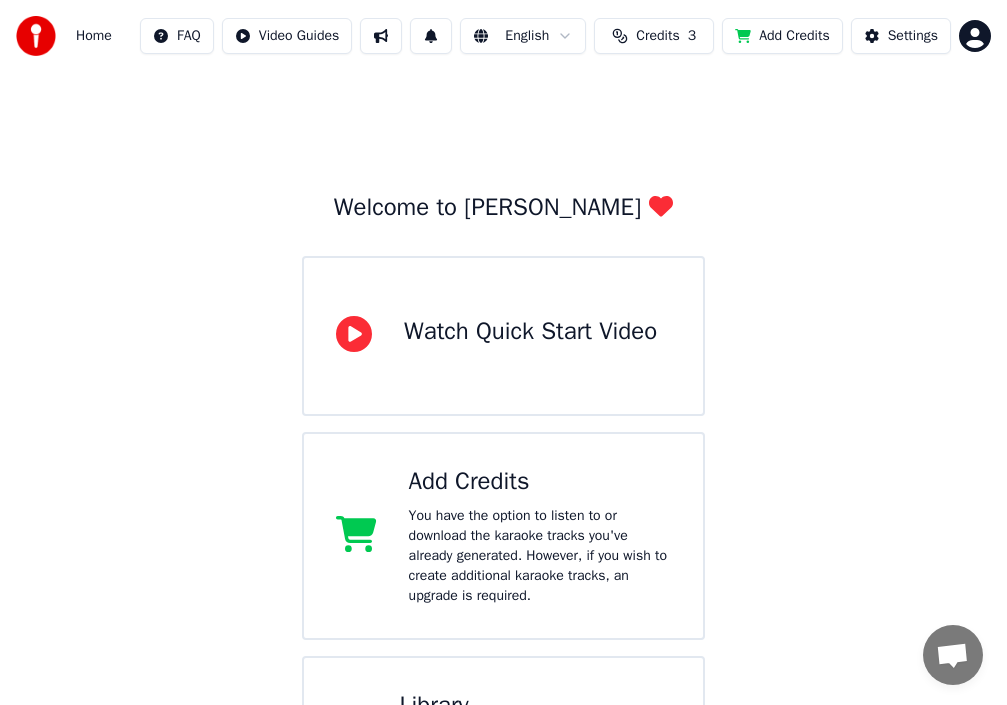 click on "Home FAQ Video Guides English Credits 3 Add Credits Settings Welcome to Youka Watch Quick Start Video Add Credits You have the option to listen to or download the karaoke tracks you've already generated. However, if you wish to create additional karaoke tracks, an upgrade is required. Library Access and manage all the karaoke tracks you’ve created. Edit, organize, and perfect your projects. Create Karaoke Create karaoke from audio or video files (MP3, MP4, and more), or paste a URL to instantly generate a karaoke video with synchronized lyrics." at bounding box center [503, 514] 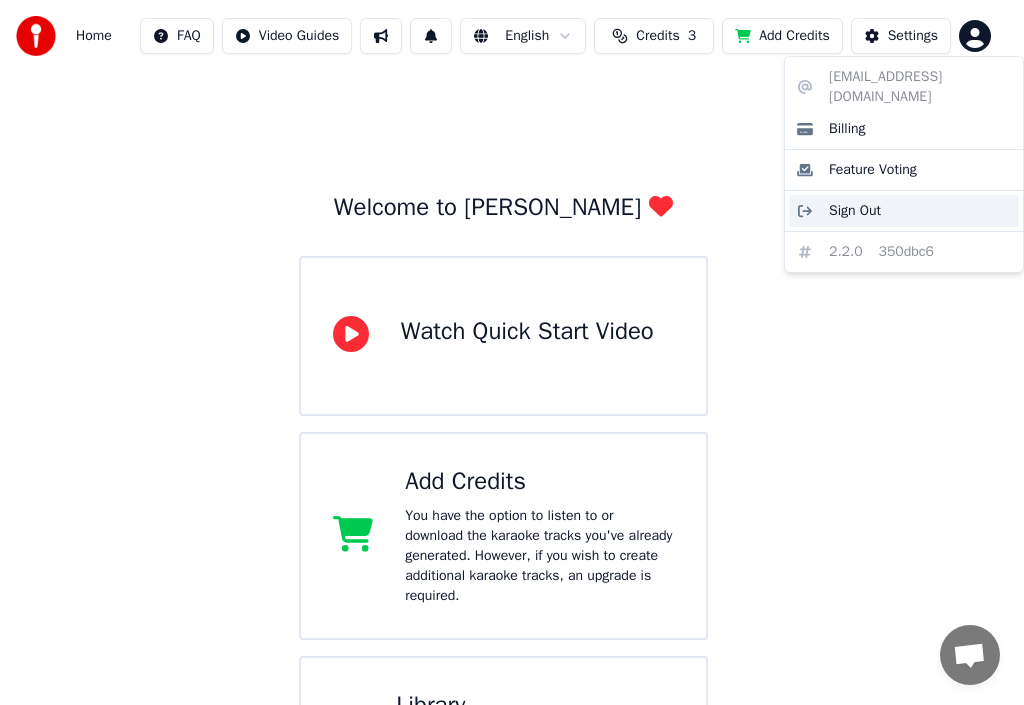 click on "Sign Out" at bounding box center (855, 211) 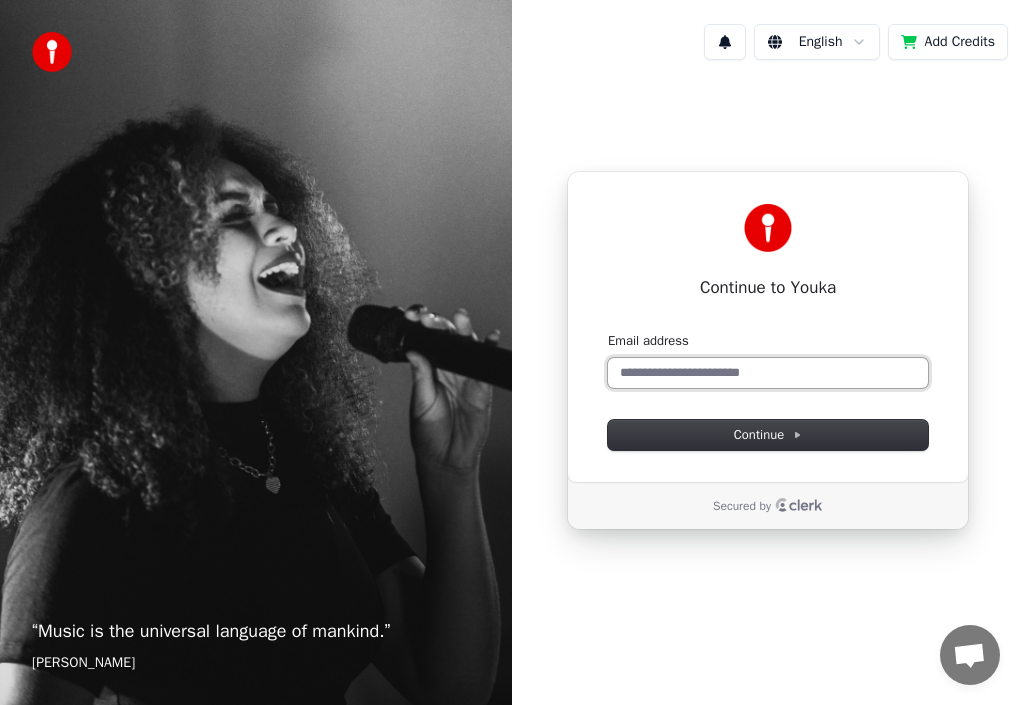 click on "Email address" at bounding box center [768, 373] 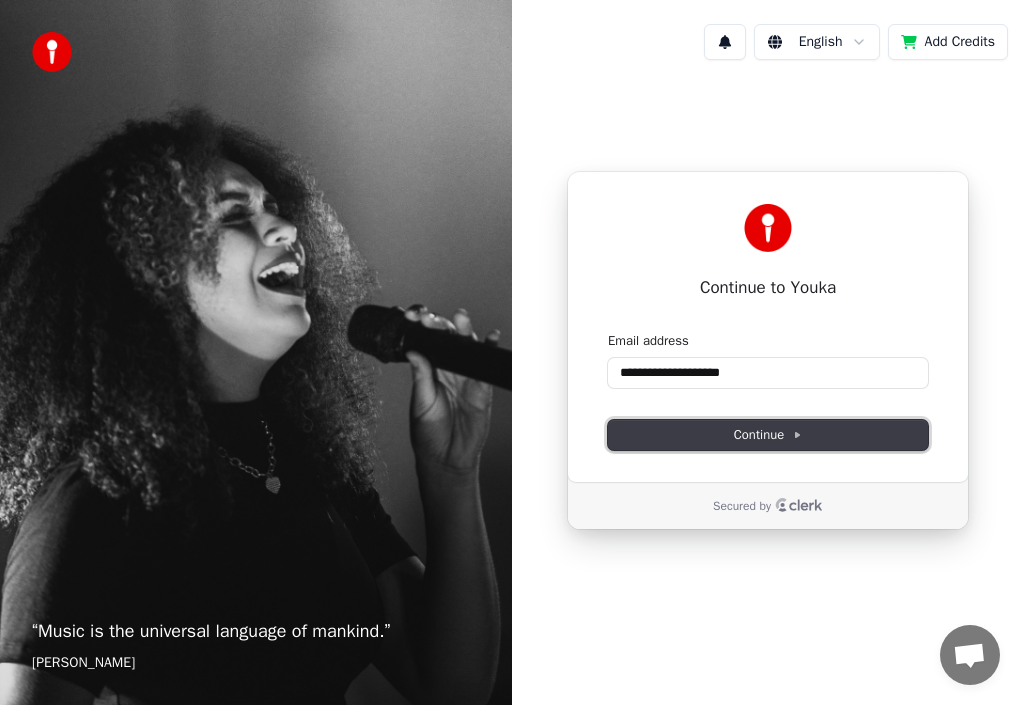 click on "Continue" at bounding box center (768, 435) 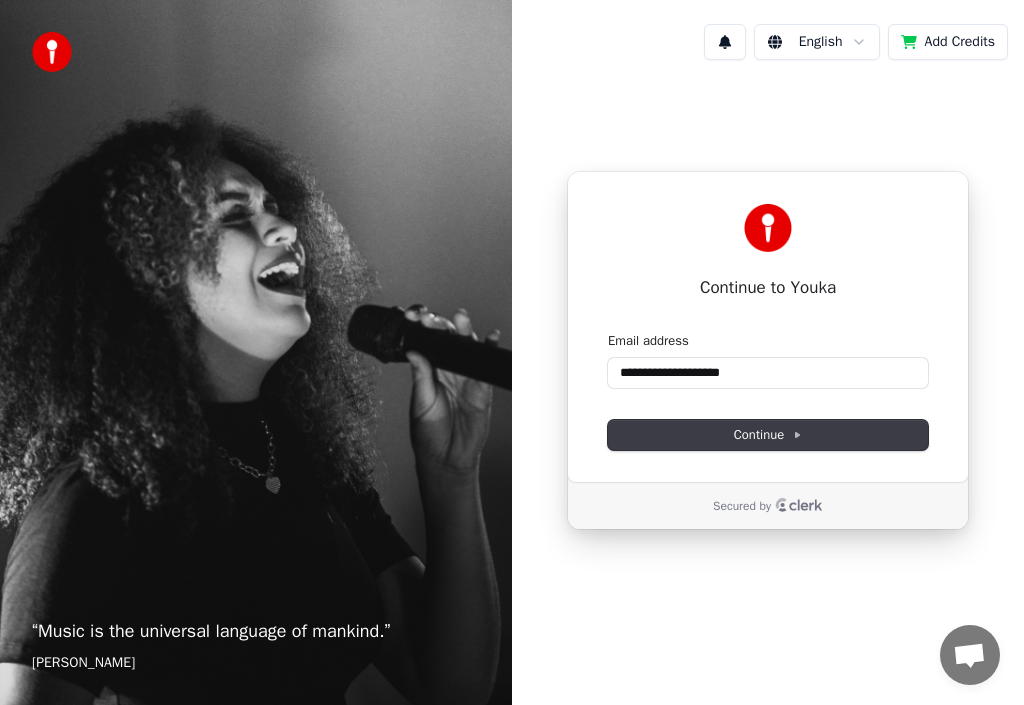 type on "**********" 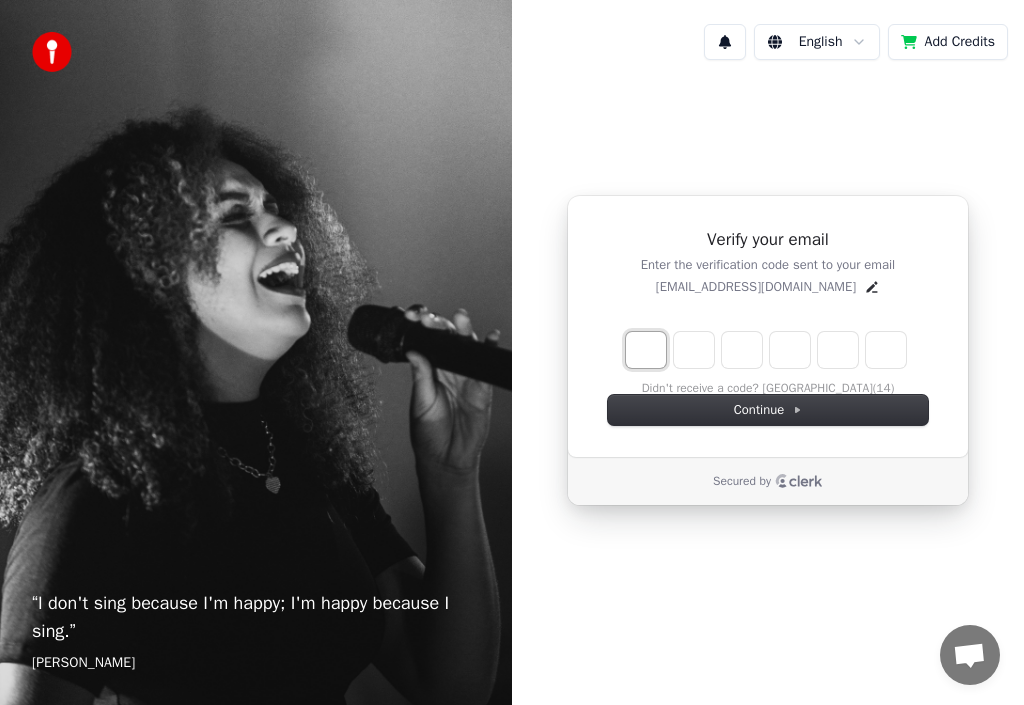 type on "*" 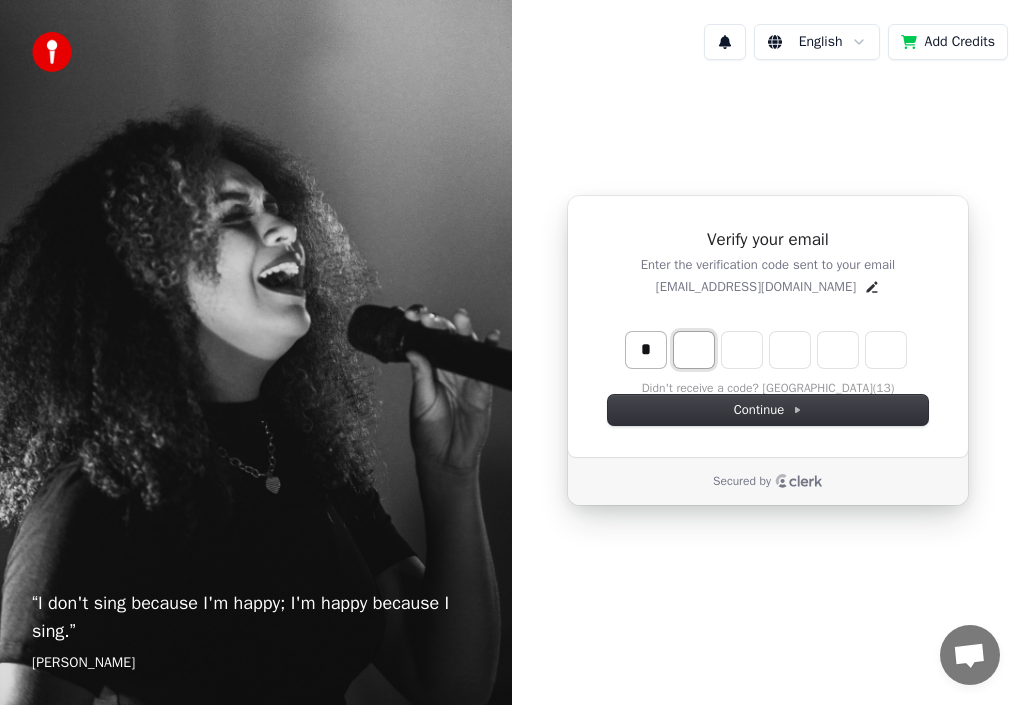 type on "*" 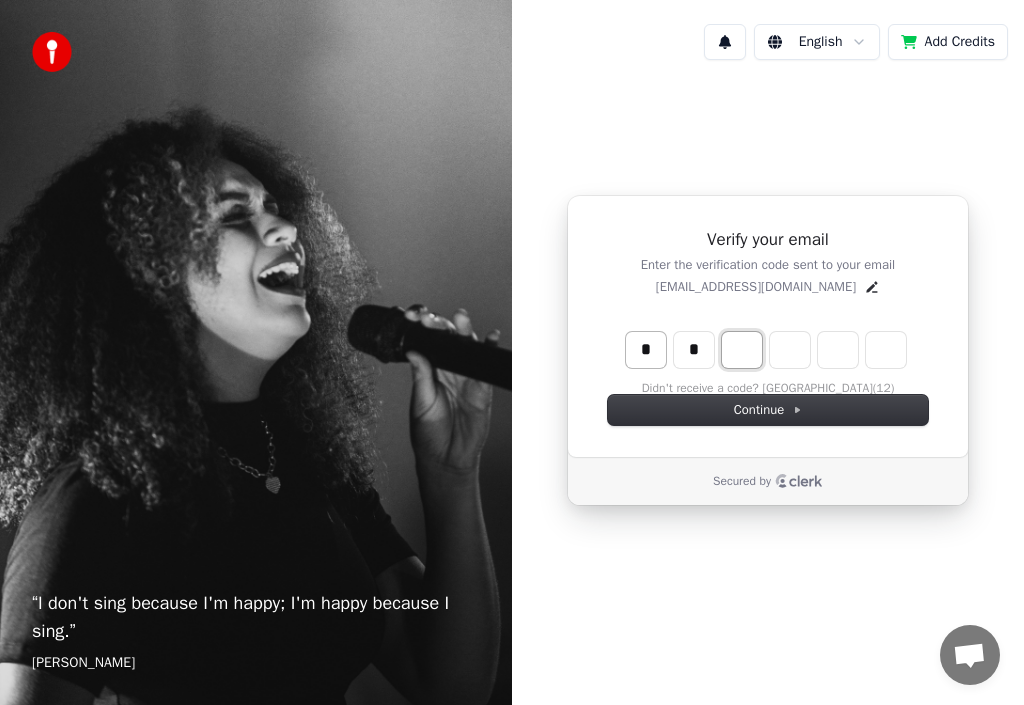 type on "*" 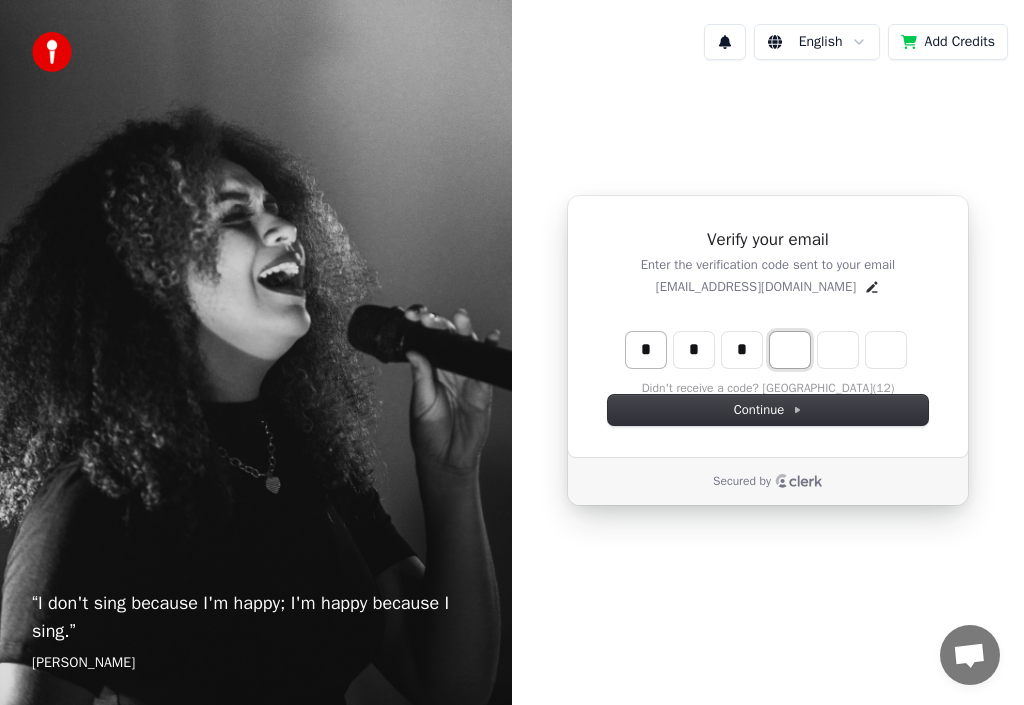 type on "*" 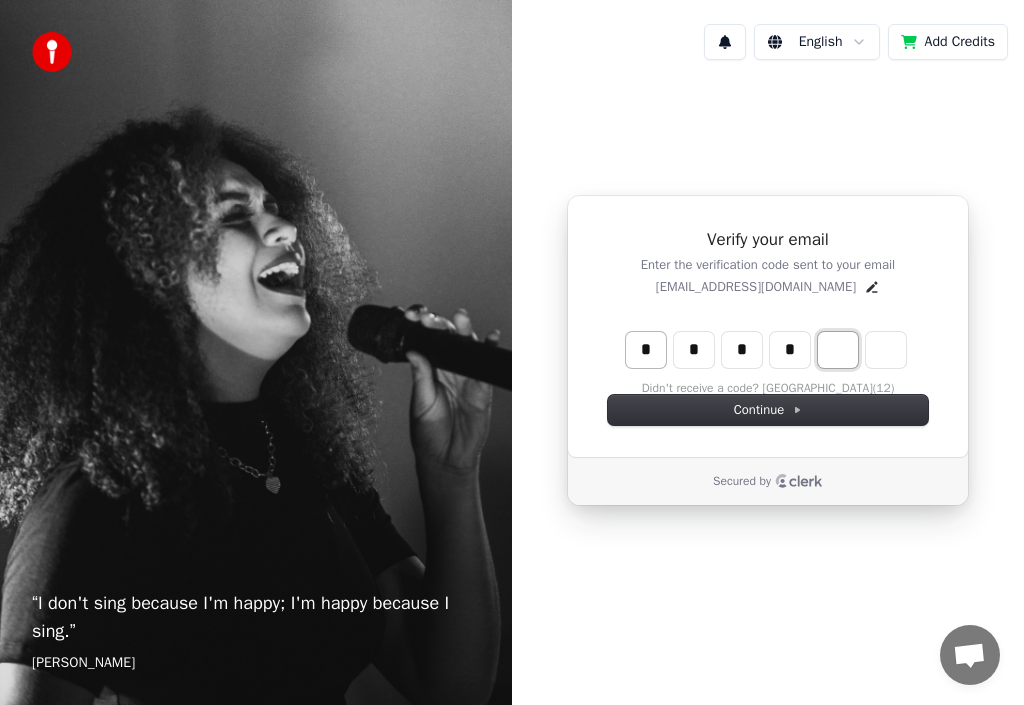 type on "*" 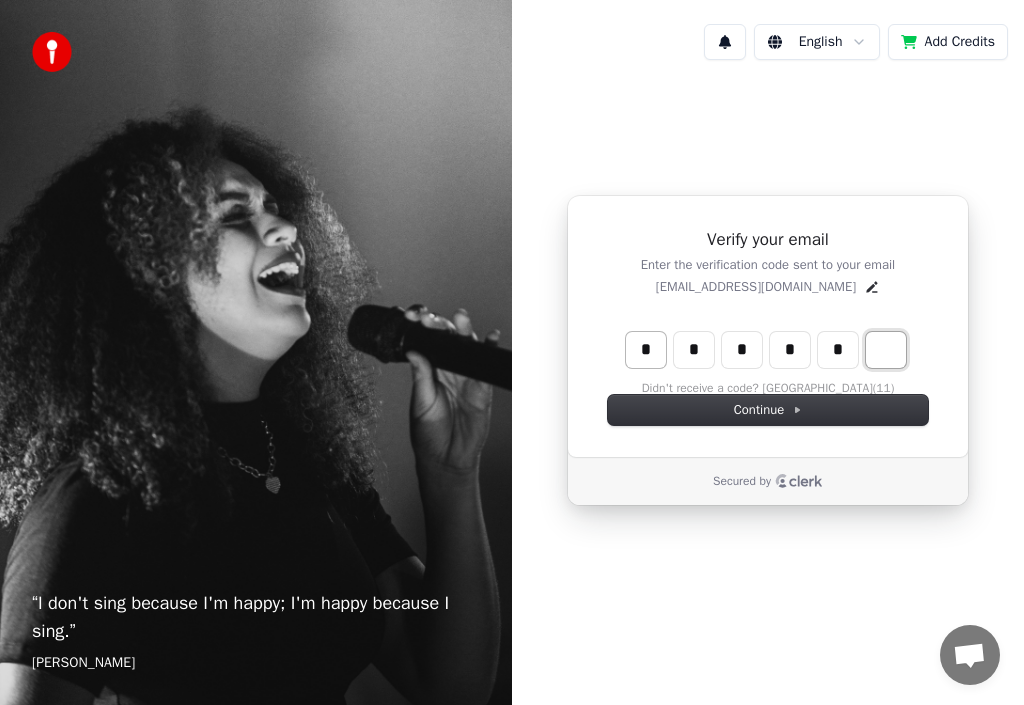 type on "*" 